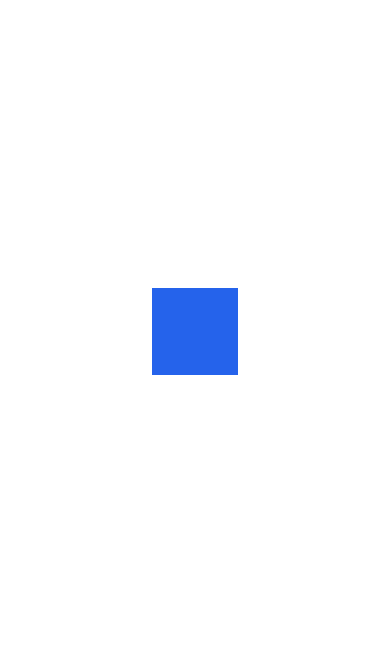 scroll, scrollTop: 0, scrollLeft: 0, axis: both 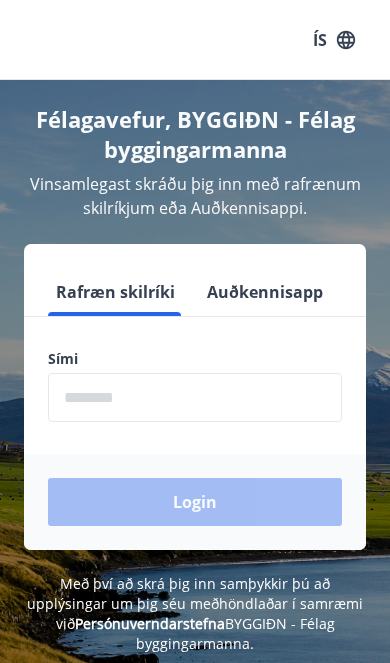 click at bounding box center [195, 397] 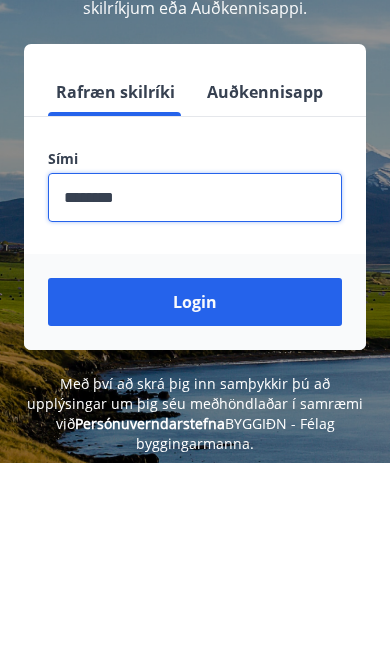 type on "********" 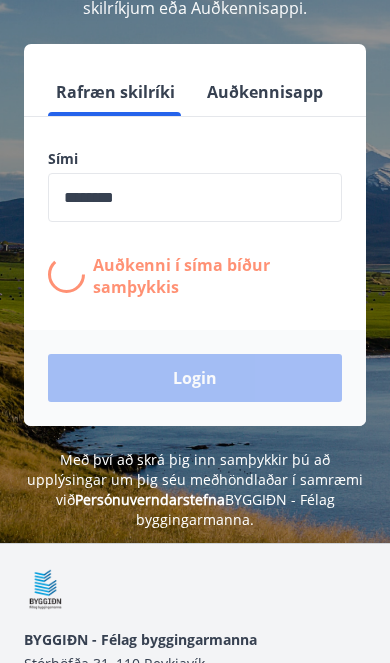 scroll, scrollTop: 200, scrollLeft: 0, axis: vertical 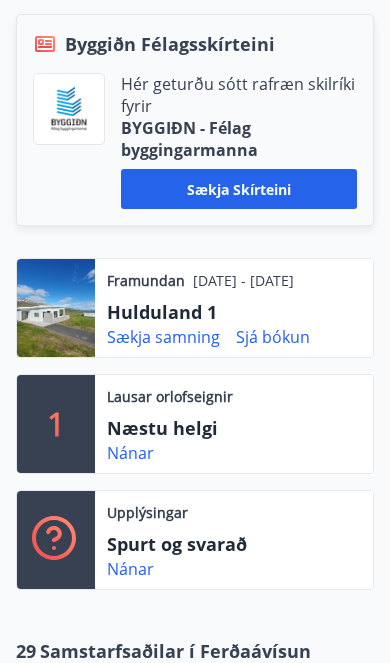 click on "Sækja samning" at bounding box center (163, 337) 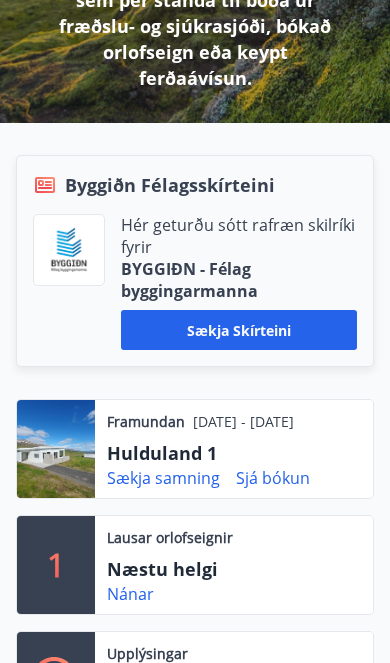 scroll, scrollTop: 409, scrollLeft: 0, axis: vertical 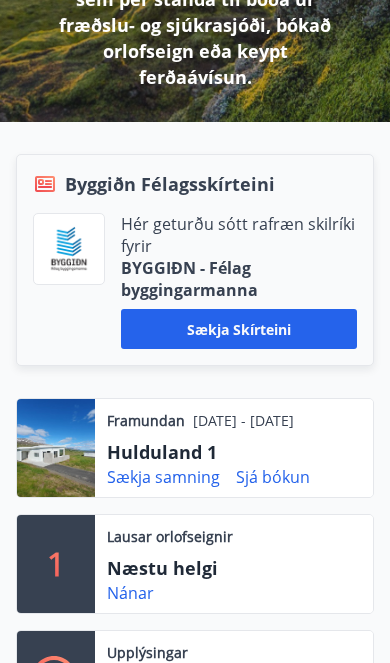 click on "Sækja samning" at bounding box center (163, 477) 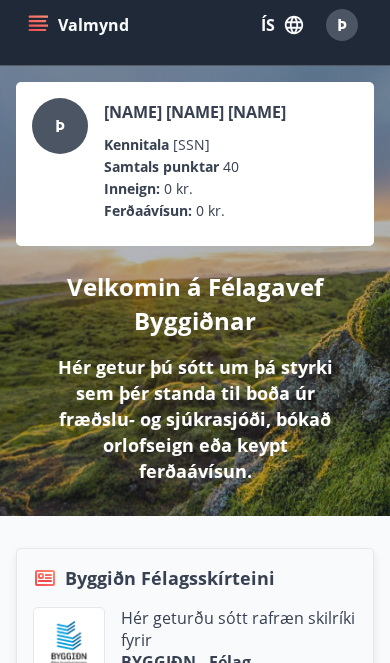 scroll, scrollTop: 0, scrollLeft: 0, axis: both 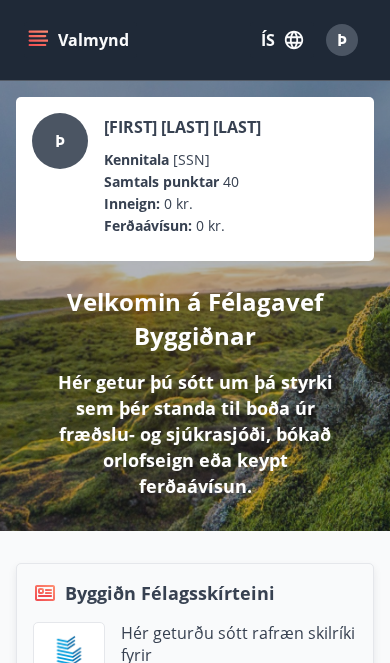 click 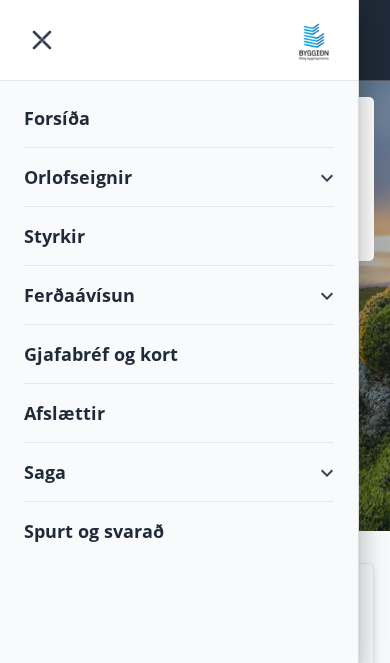 click on "Orlofseignir" at bounding box center (179, 177) 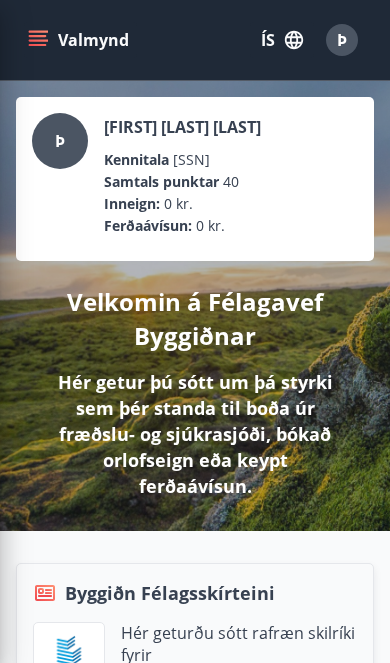 click on "[FIRST] [LAST] [LAST] Kennitala [SSN] Samtals punktar [NUMBER] Inneign : [CURRENCY] [CURRENCY] Ferðaávísun : [CURRENCY] [CURRENCY] Velkomin á Félagavef Byggiðnar Hér getur þú sótt um þá styrki sem þér standa til boða úr fræðslu- og sjúkrasjóði, bókað orlofseign eða keypt ferðaávísun." at bounding box center (195, 306) 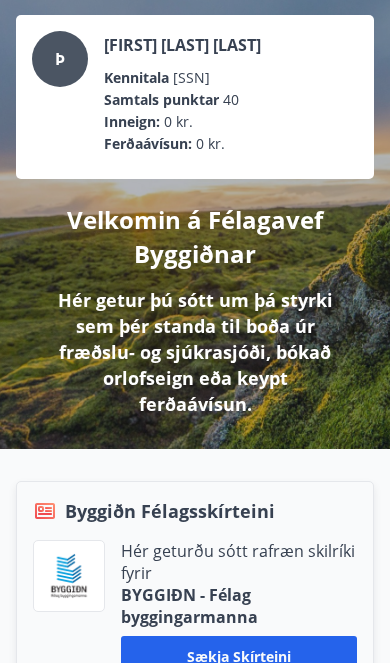 scroll, scrollTop: 289, scrollLeft: 0, axis: vertical 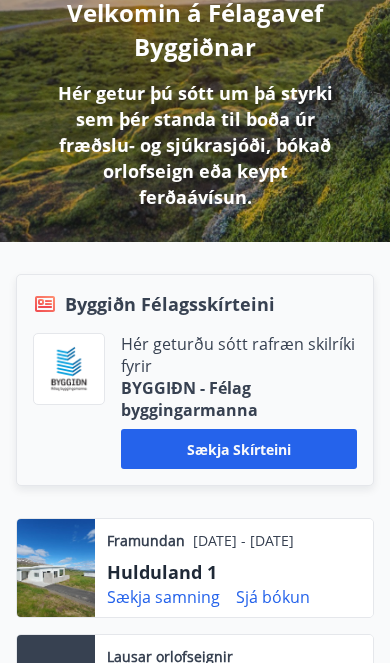 click on "Hulduland 1" at bounding box center [207, 572] 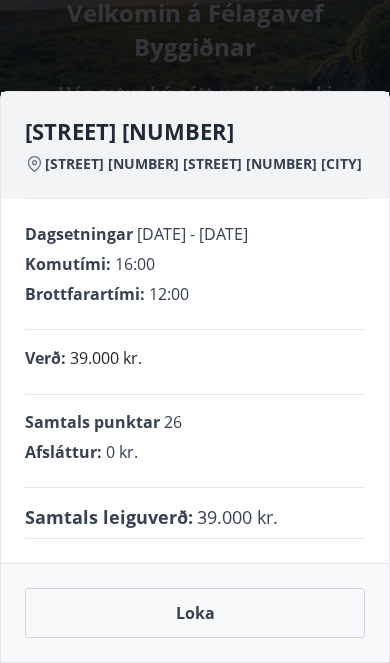click on "Loka" at bounding box center (195, 613) 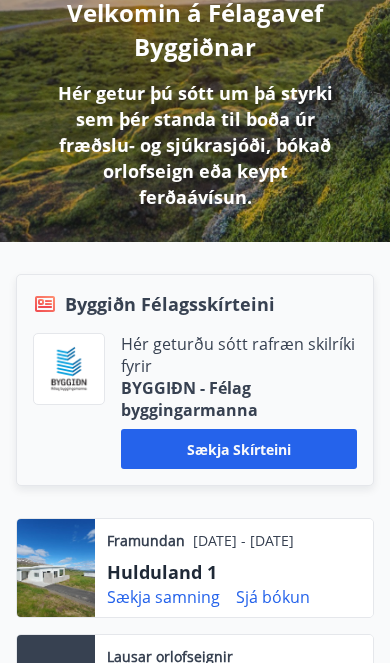 click on "Sækja samning" at bounding box center [163, 597] 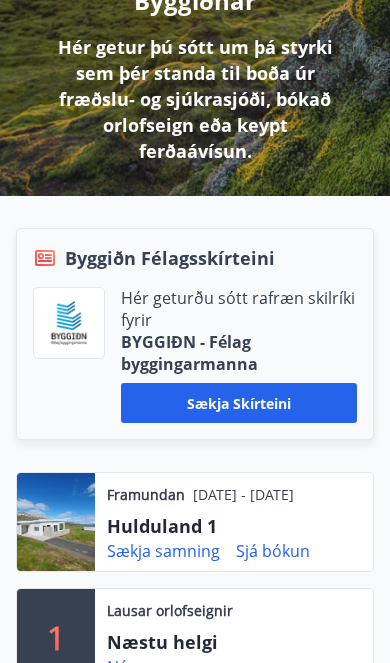 scroll, scrollTop: 294, scrollLeft: 0, axis: vertical 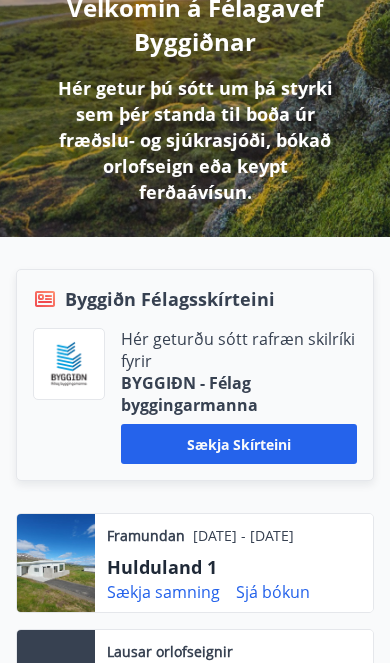 click on "Sækja samning" at bounding box center (163, 592) 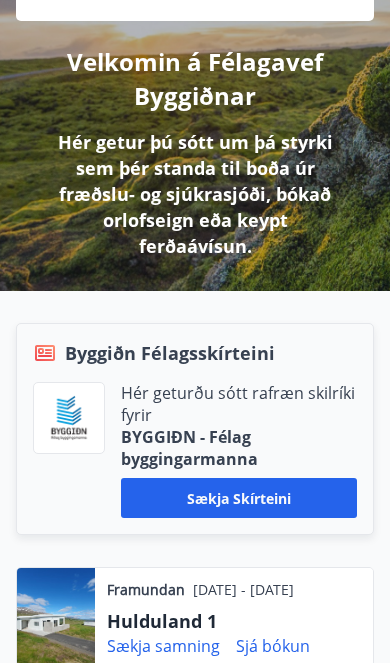 scroll, scrollTop: 250, scrollLeft: 0, axis: vertical 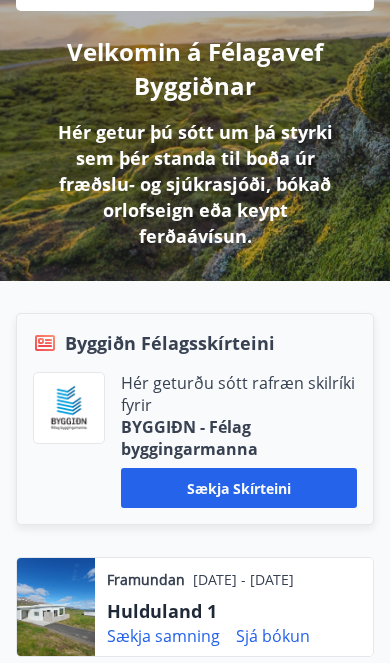click on "Sækja samning" at bounding box center (163, 636) 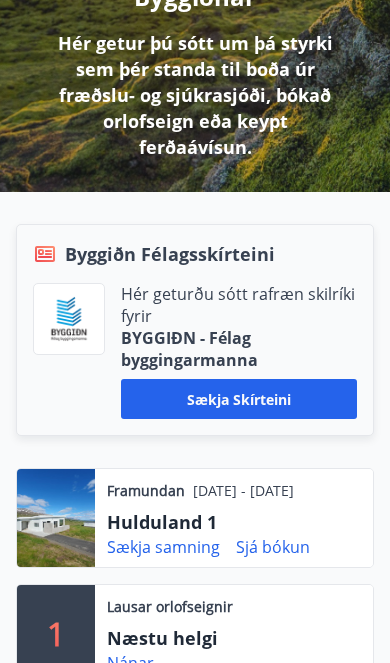 scroll, scrollTop: 339, scrollLeft: 0, axis: vertical 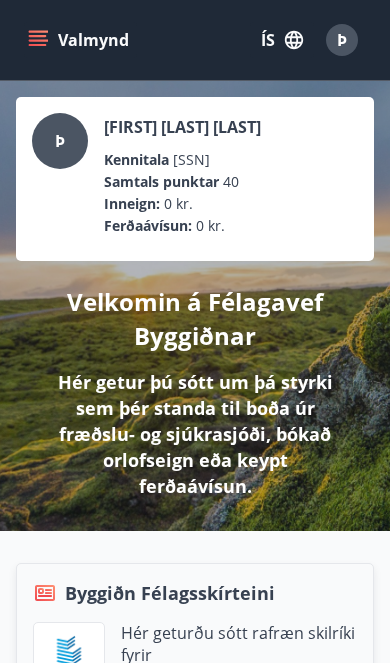 click 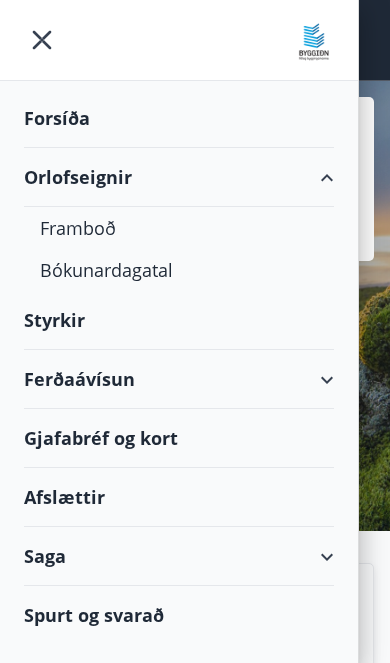 click on "Orlofseignir" at bounding box center (179, 177) 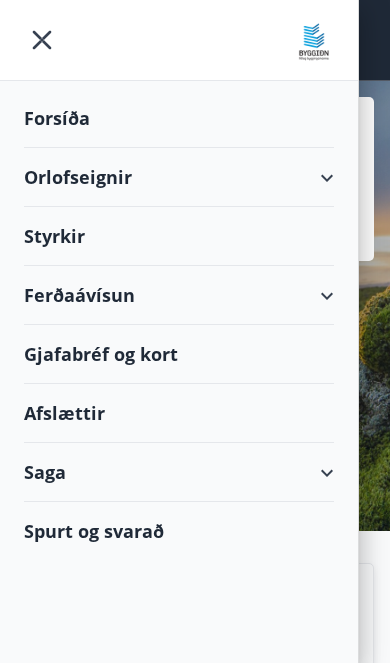 click on "Ferðaávísun" at bounding box center [179, 295] 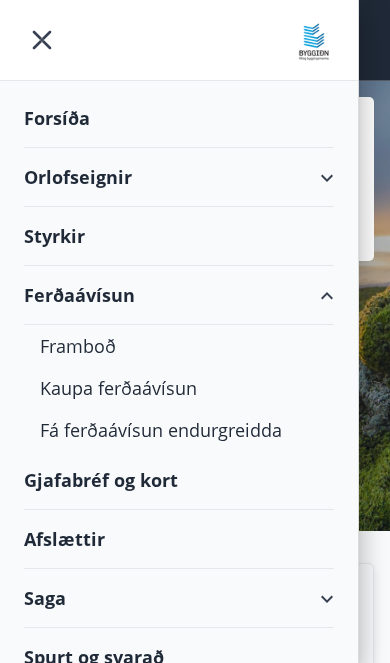 click on "Ferðaávísun" at bounding box center [179, 295] 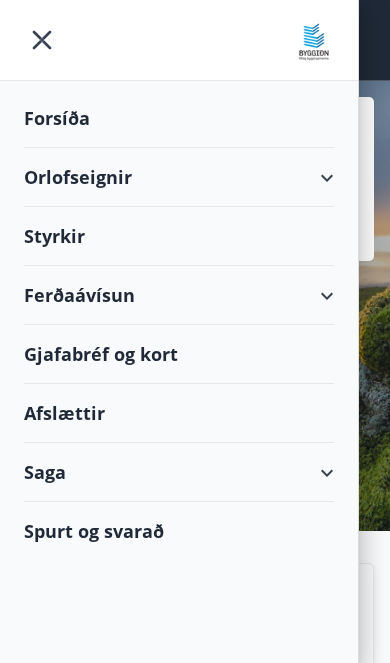click on "Orlofseignir" at bounding box center [179, 177] 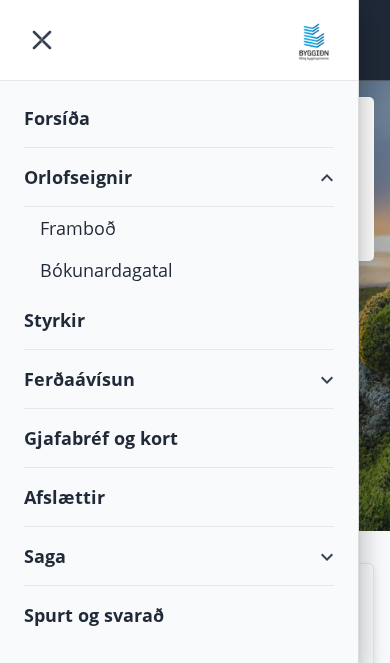 click on "Framboð" at bounding box center (179, 228) 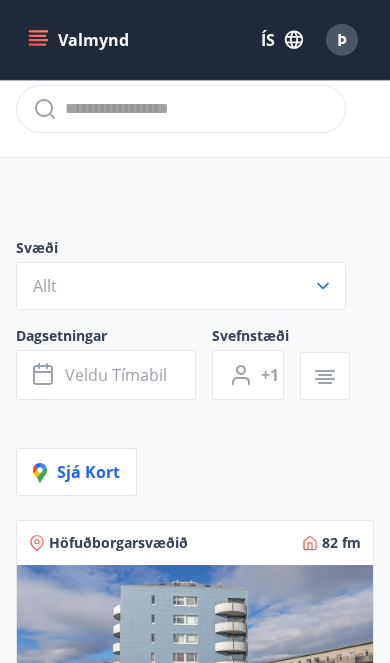 scroll, scrollTop: 0, scrollLeft: 0, axis: both 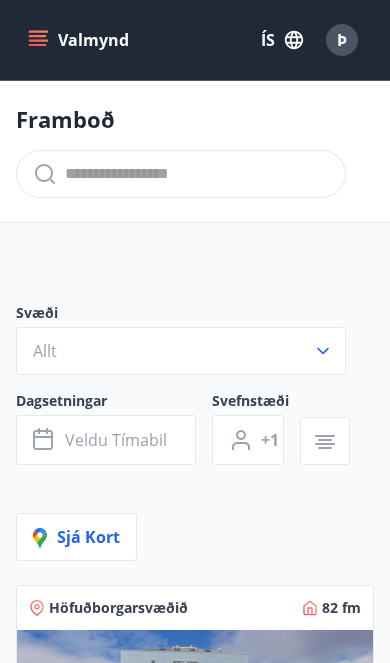 click 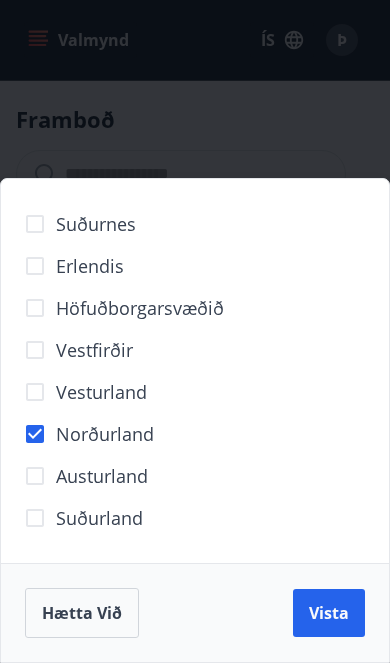 click on "Vista" at bounding box center (329, 613) 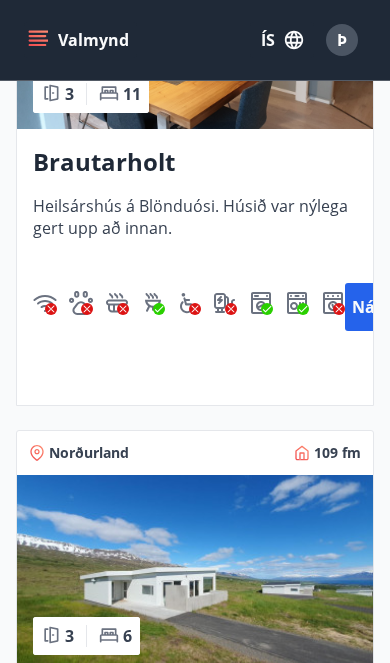 scroll, scrollTop: 2237, scrollLeft: 0, axis: vertical 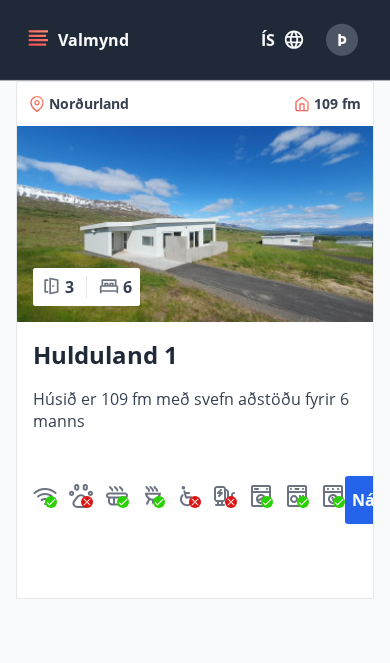 click on "Hulduland 1" at bounding box center [195, 355] 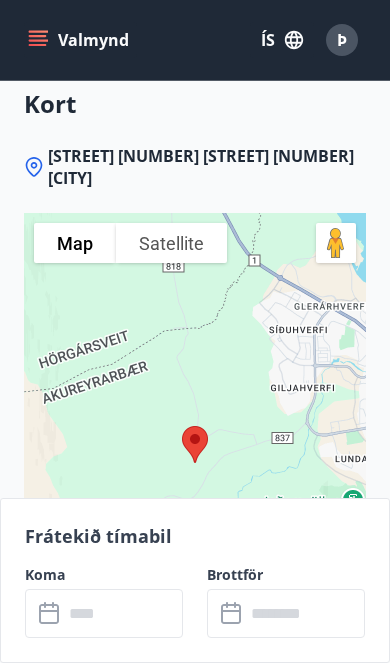 scroll, scrollTop: 4775, scrollLeft: 0, axis: vertical 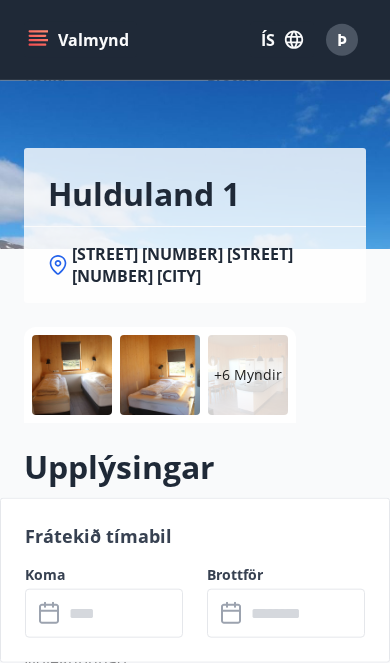 click at bounding box center [72, 375] 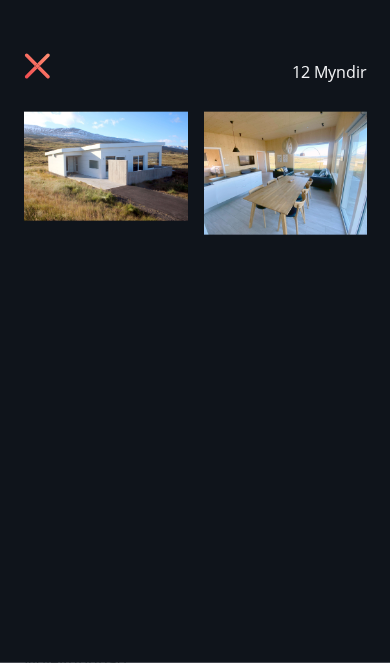 scroll, scrollTop: 132, scrollLeft: 0, axis: vertical 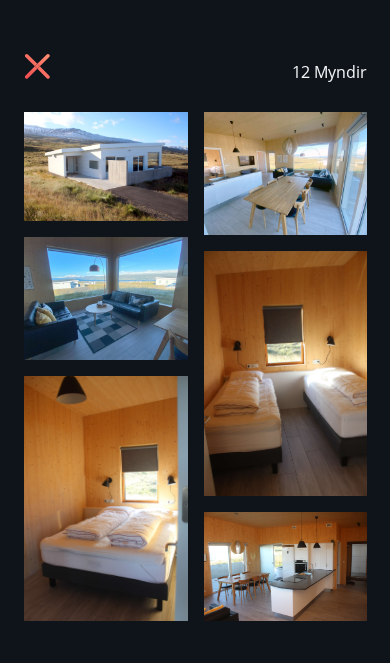 click at bounding box center [106, 166] 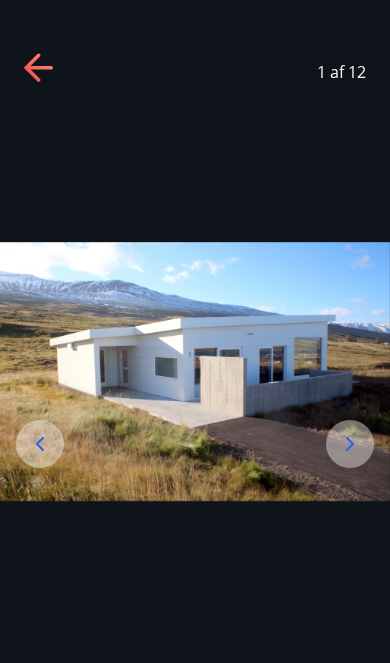 click 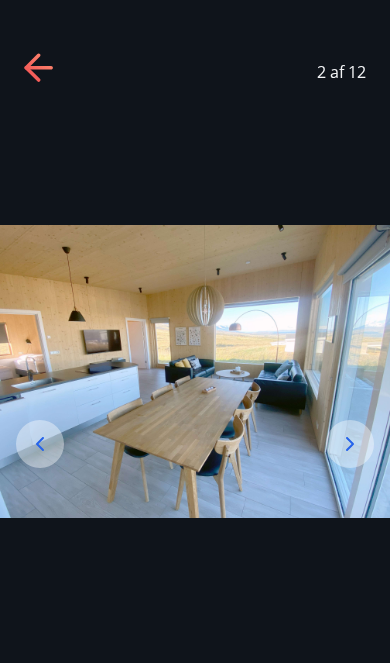 click at bounding box center [350, 444] 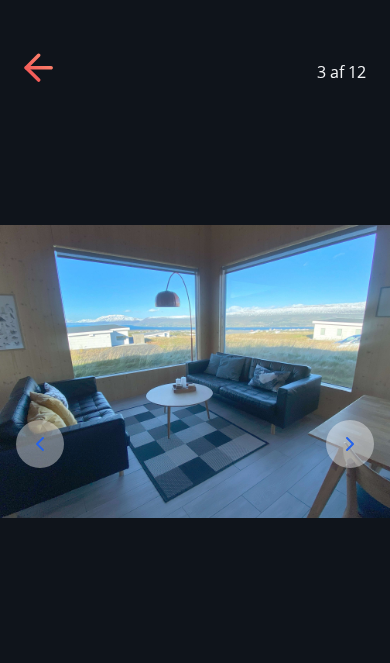 click 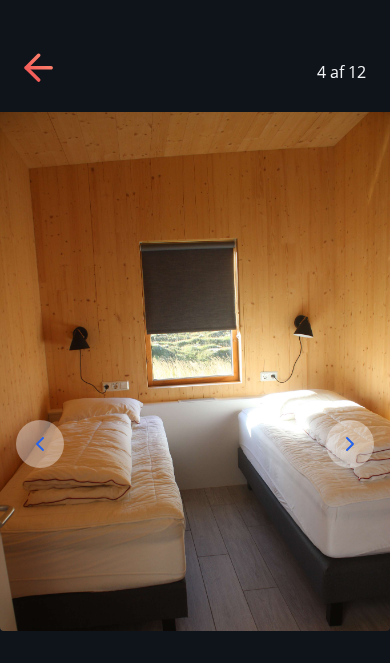 click 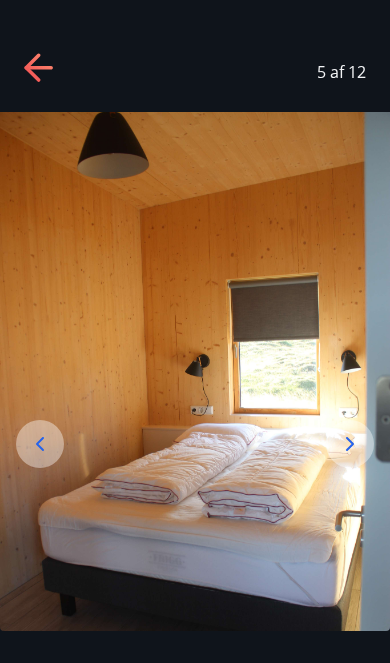 click 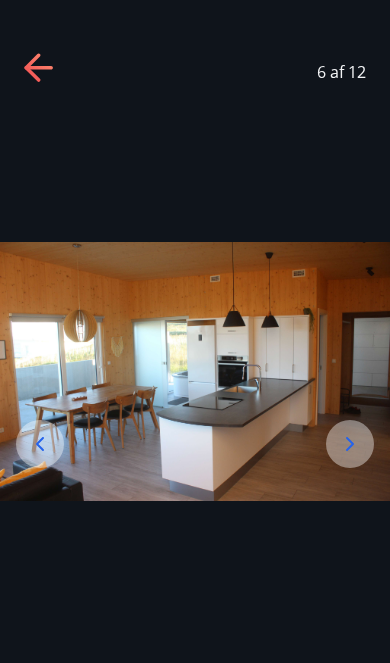 click 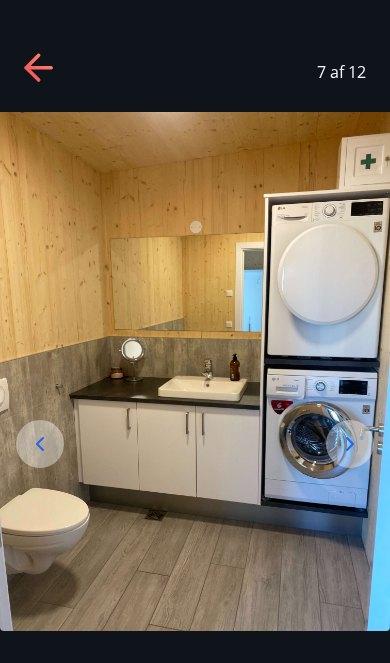 click 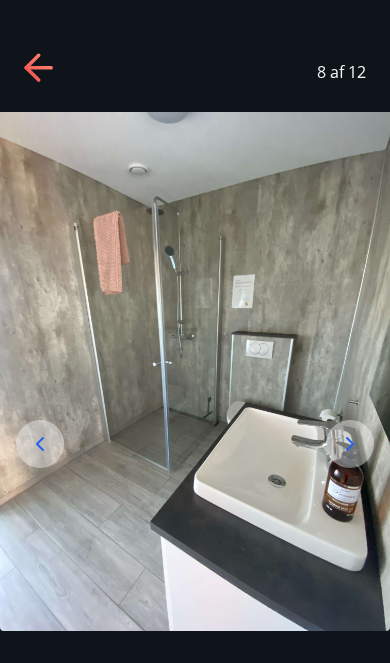 click 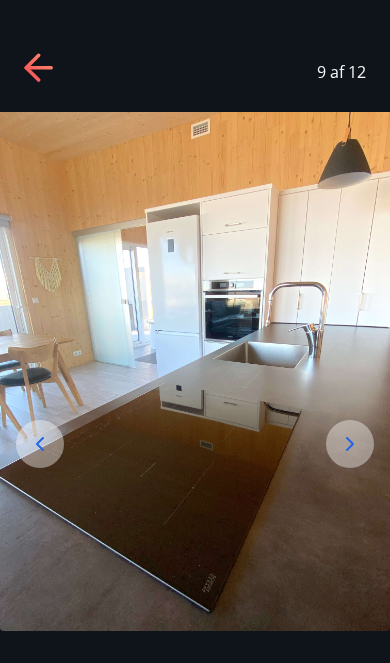 click 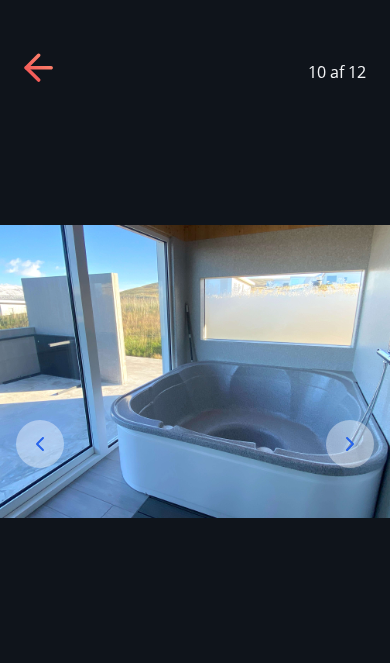 click 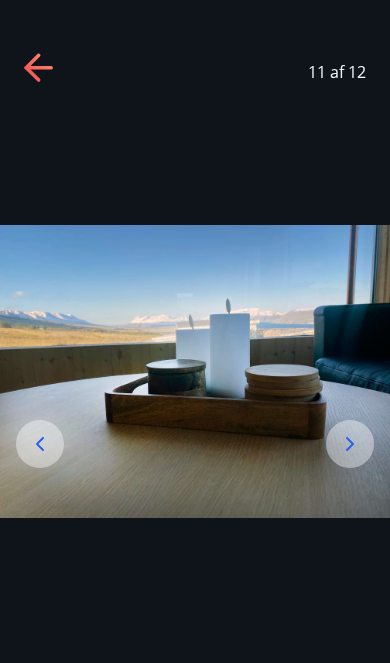 click 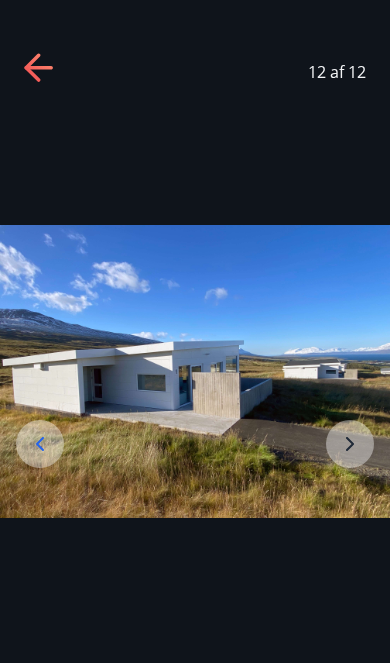 click at bounding box center (195, 371) 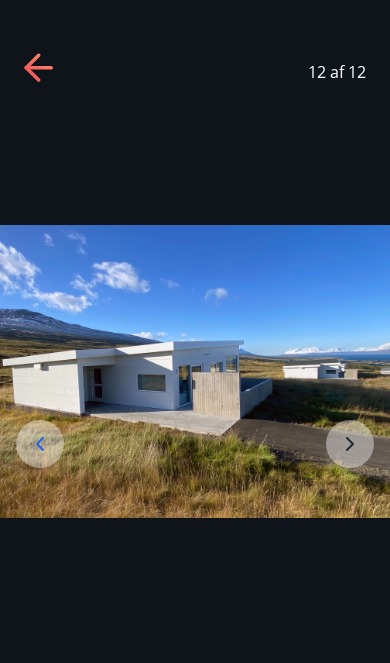 click 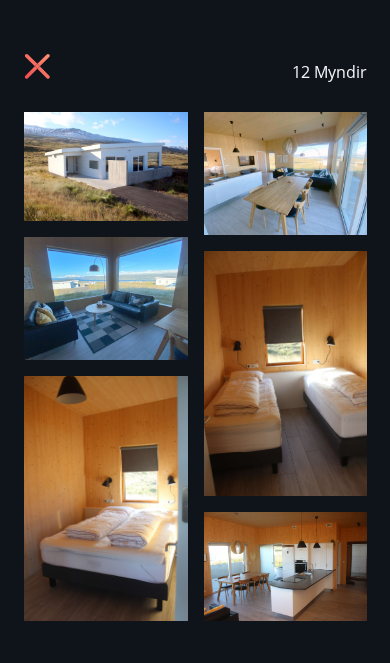 click 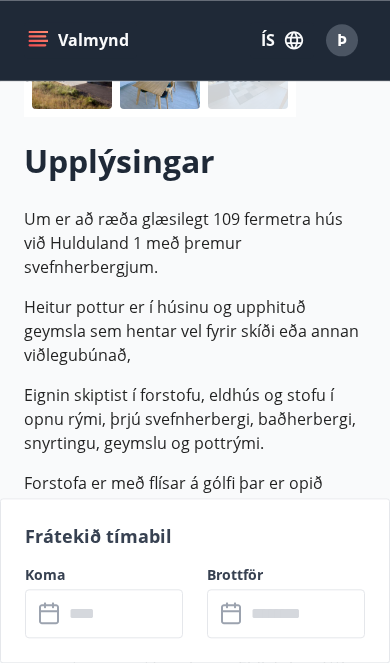 scroll, scrollTop: 0, scrollLeft: 0, axis: both 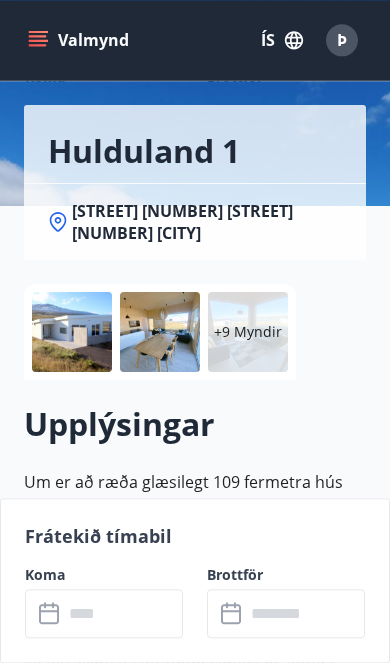 click at bounding box center [72, 332] 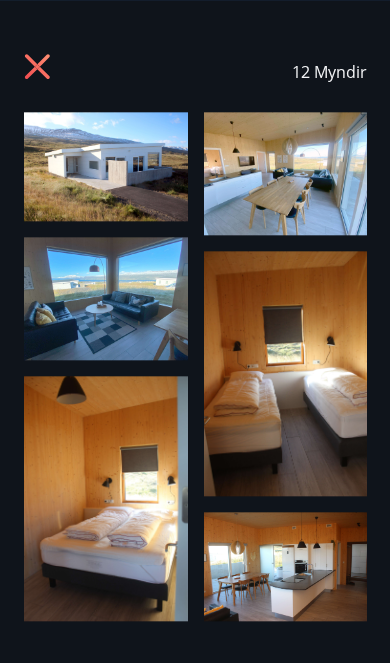 scroll, scrollTop: 174, scrollLeft: 0, axis: vertical 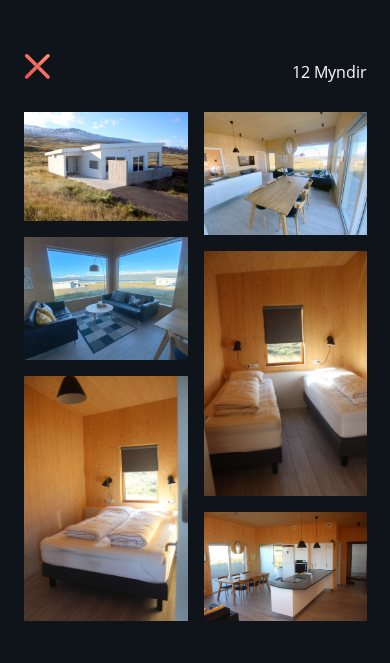 click at bounding box center (106, 166) 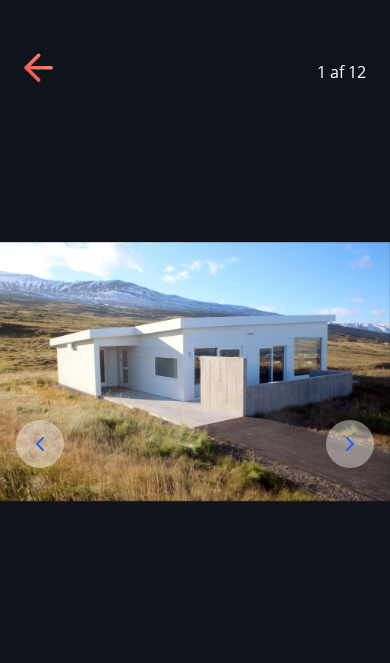 click 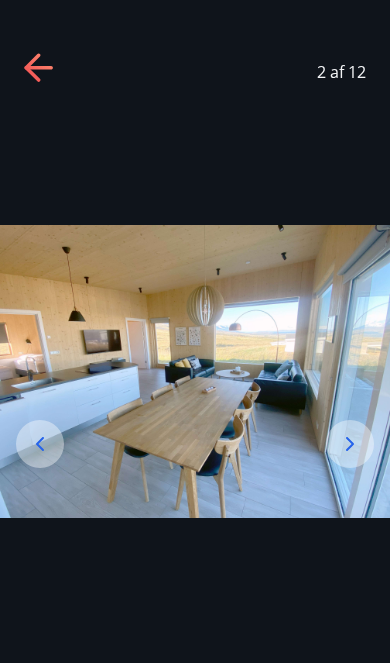 click at bounding box center [195, 371] 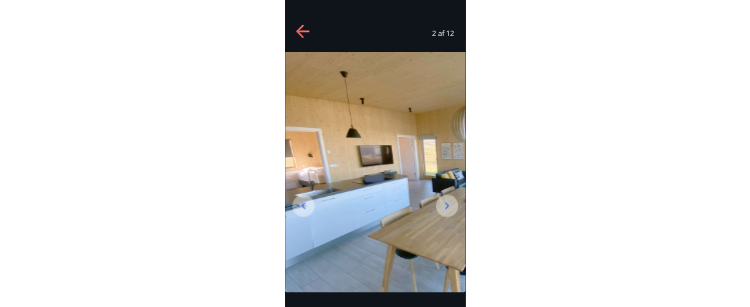 scroll, scrollTop: 351, scrollLeft: 0, axis: vertical 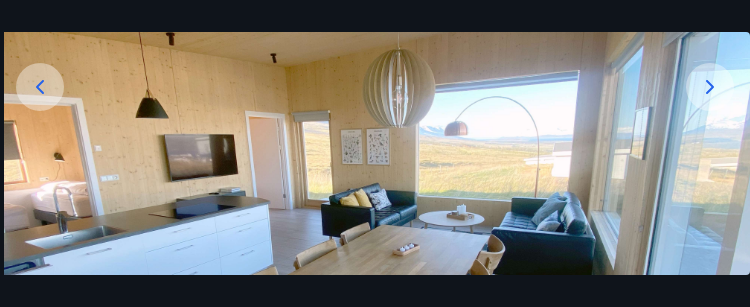 click 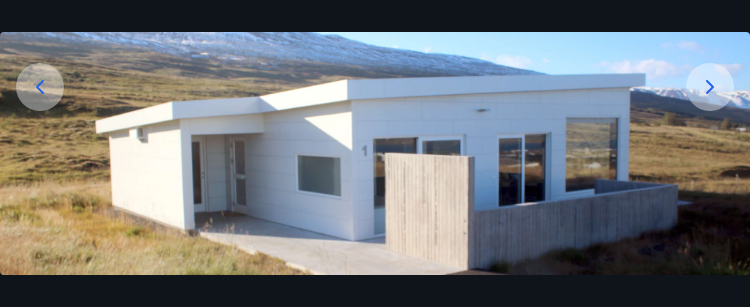 click at bounding box center [710, 87] 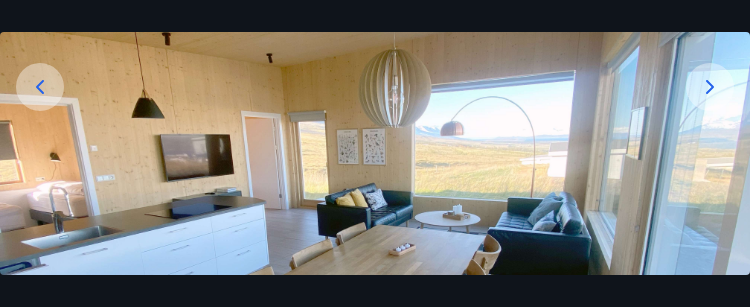 click at bounding box center [710, 87] 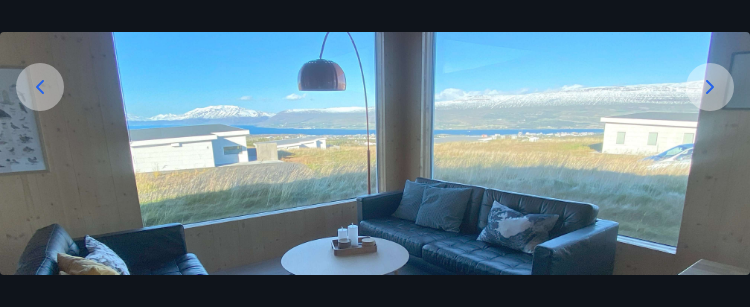 click at bounding box center (710, 87) 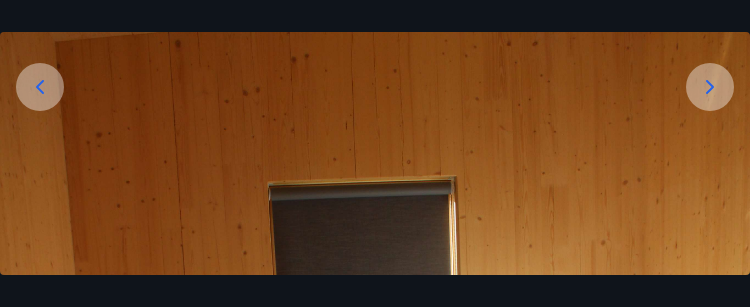 click at bounding box center [375, 495] 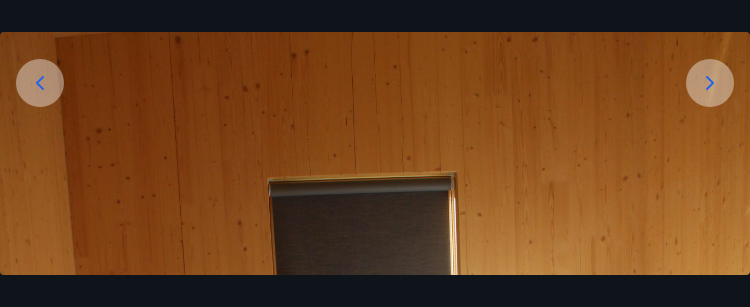 scroll, scrollTop: 185, scrollLeft: 0, axis: vertical 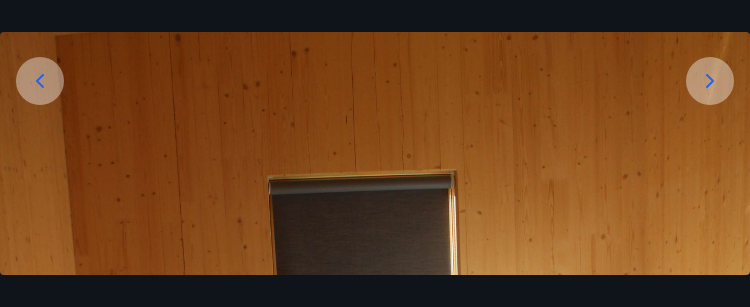 click 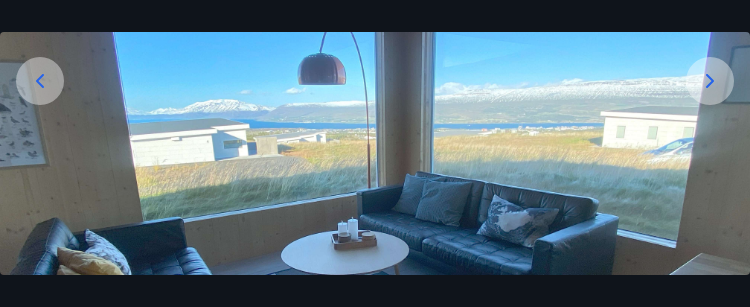 click 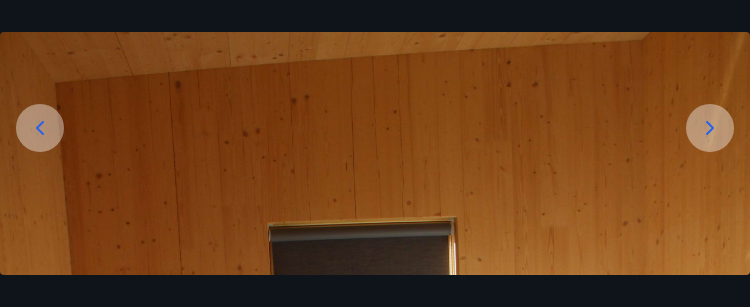 scroll, scrollTop: 126, scrollLeft: 0, axis: vertical 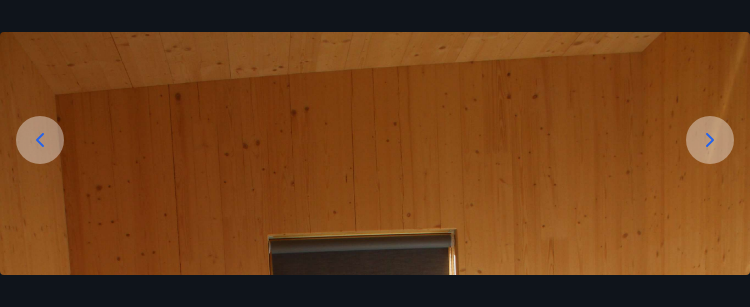 click at bounding box center [710, 140] 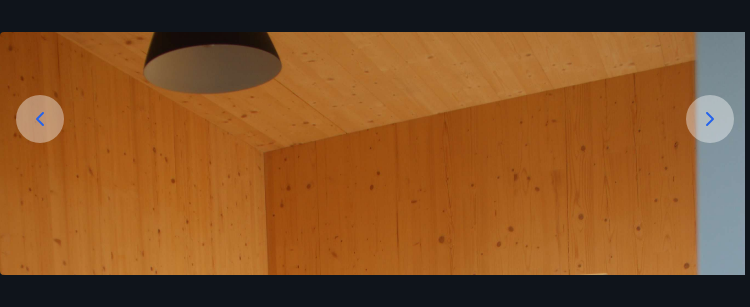 scroll, scrollTop: 154, scrollLeft: 0, axis: vertical 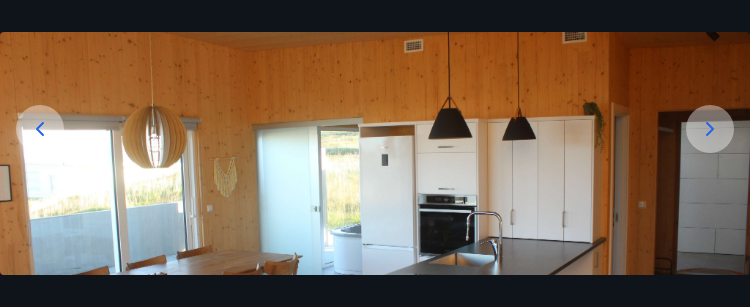 click 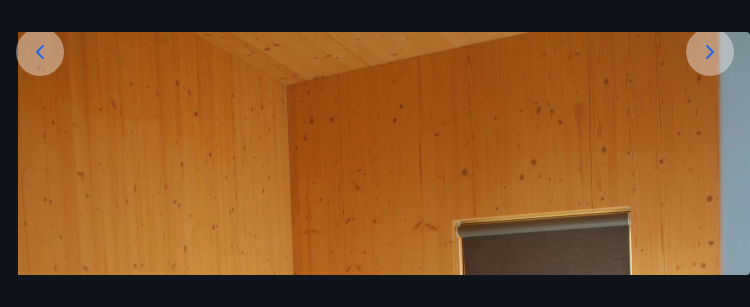 scroll, scrollTop: 201, scrollLeft: 0, axis: vertical 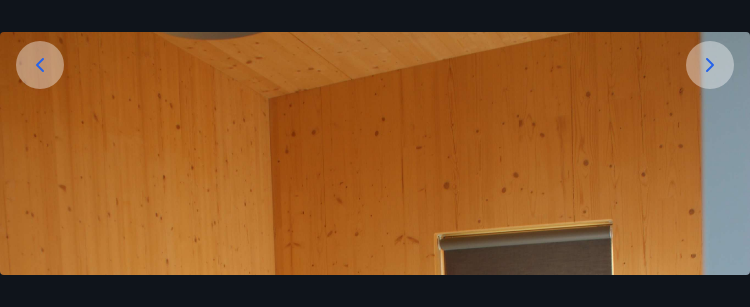 click at bounding box center (40, 65) 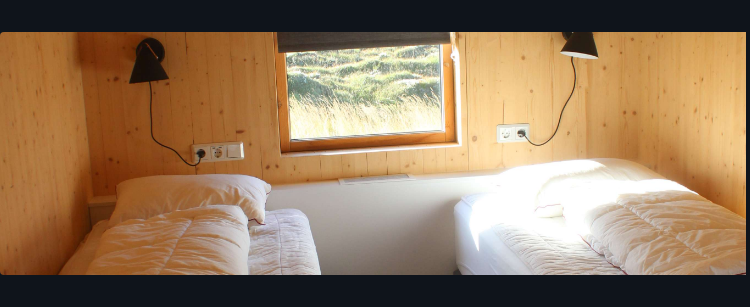 scroll, scrollTop: 486, scrollLeft: 0, axis: vertical 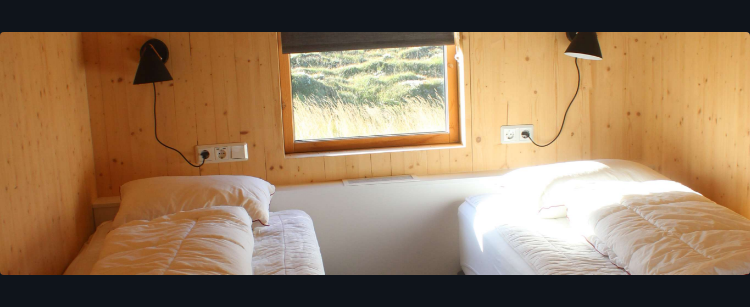 click at bounding box center (375, 188) 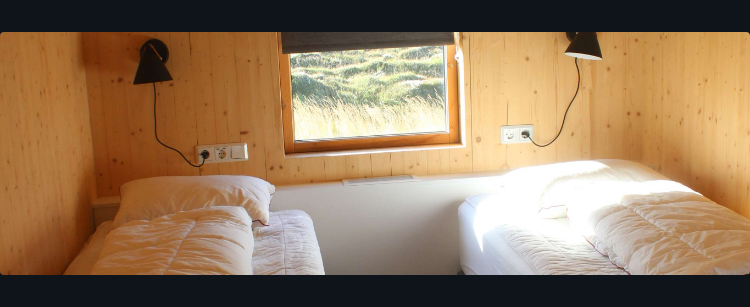 click at bounding box center (375, 188) 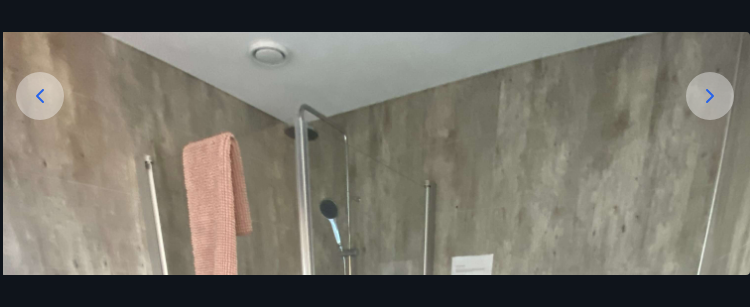 scroll, scrollTop: 157, scrollLeft: 0, axis: vertical 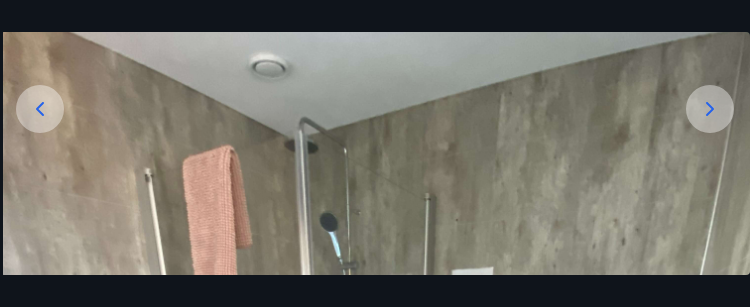 click at bounding box center [378, 455] 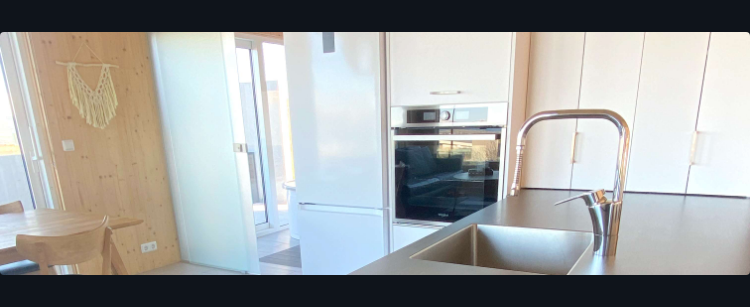 scroll, scrollTop: 331, scrollLeft: 0, axis: vertical 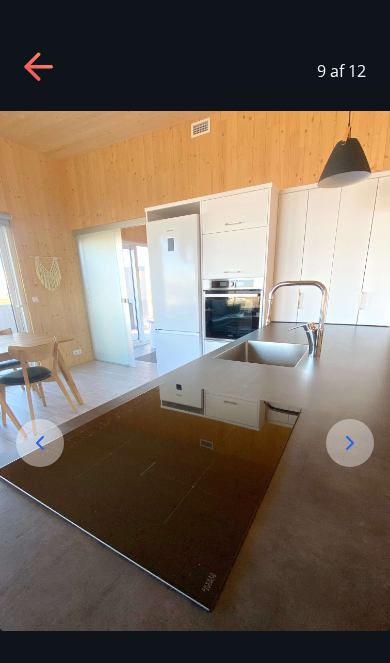 click at bounding box center (350, 443) 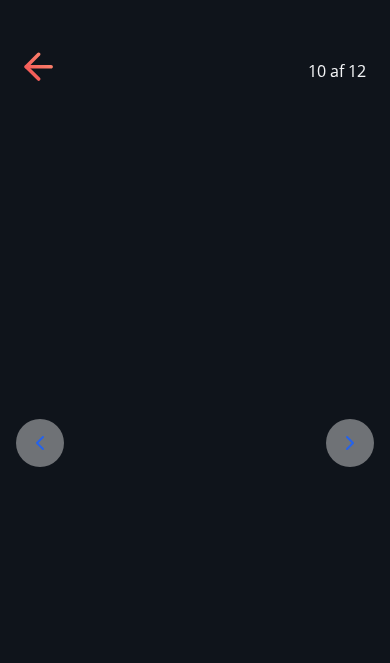 scroll, scrollTop: 0, scrollLeft: 0, axis: both 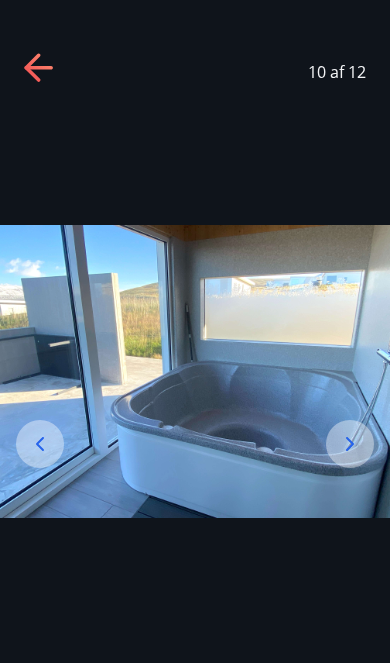 click 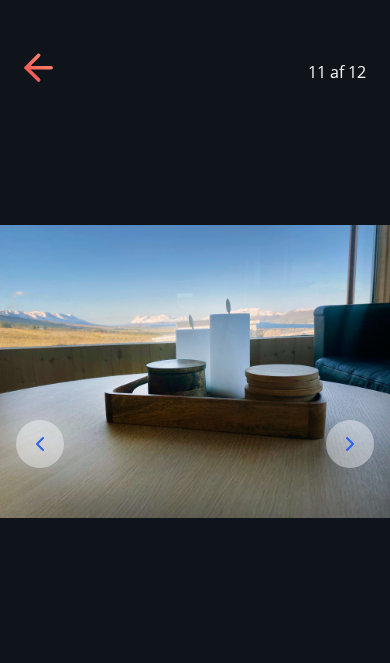 click 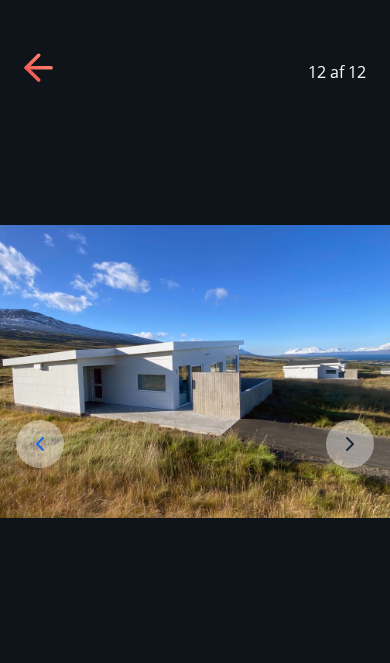click at bounding box center [195, 371] 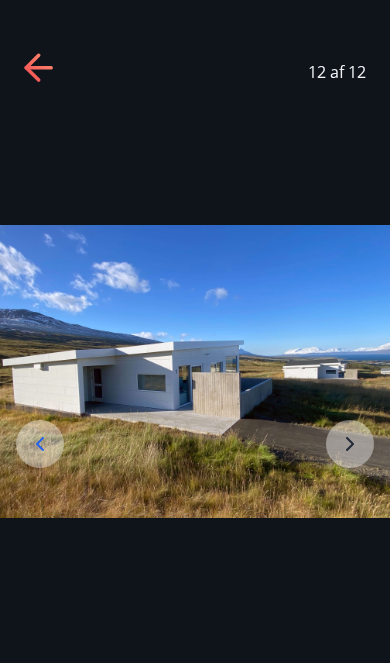 click 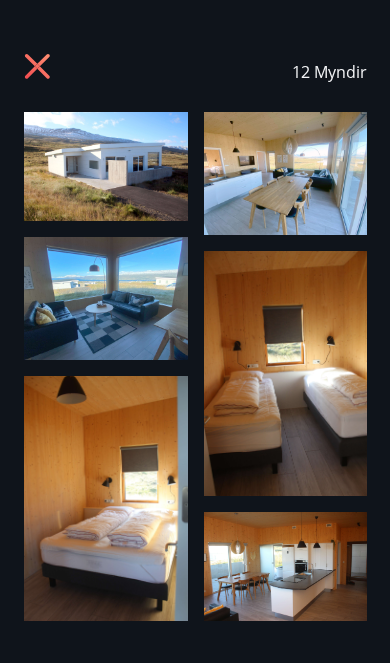click 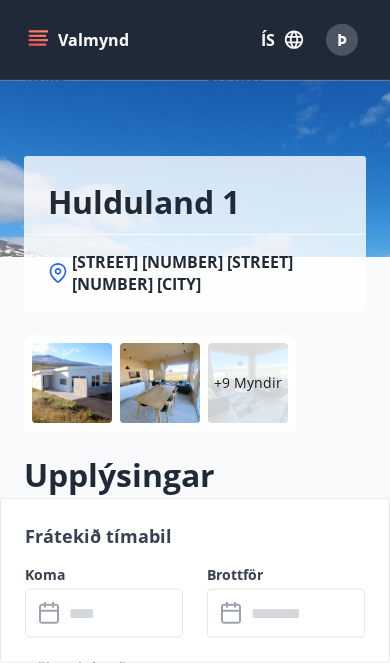 scroll, scrollTop: 124, scrollLeft: 0, axis: vertical 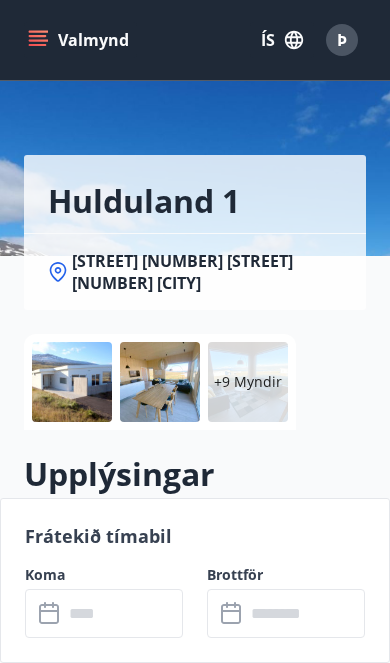 click on "+9 Myndir" at bounding box center [248, 382] 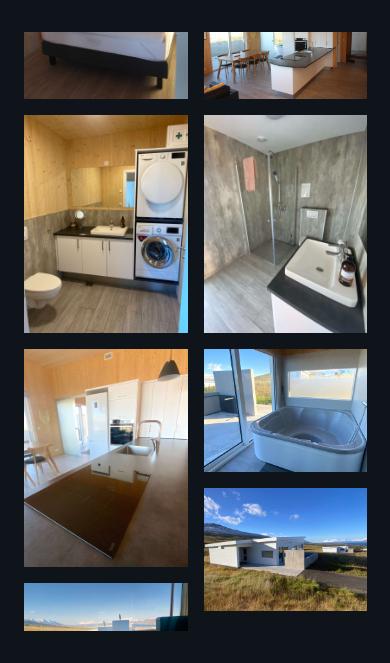 scroll, scrollTop: 521, scrollLeft: 0, axis: vertical 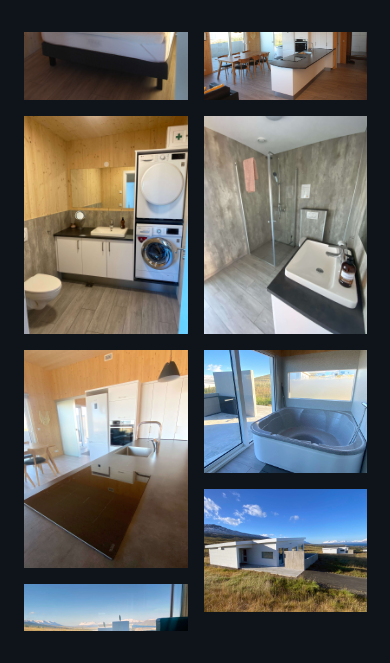 click at bounding box center [106, 645] 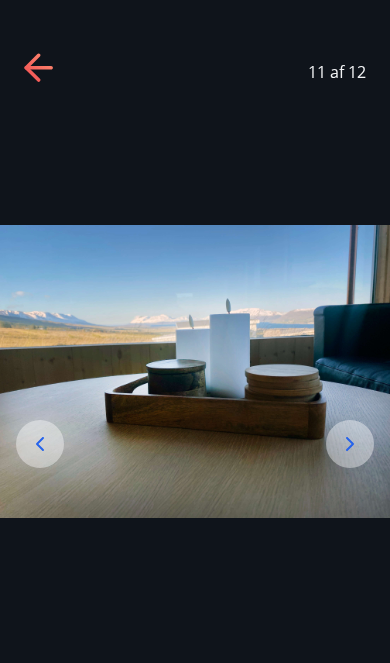click 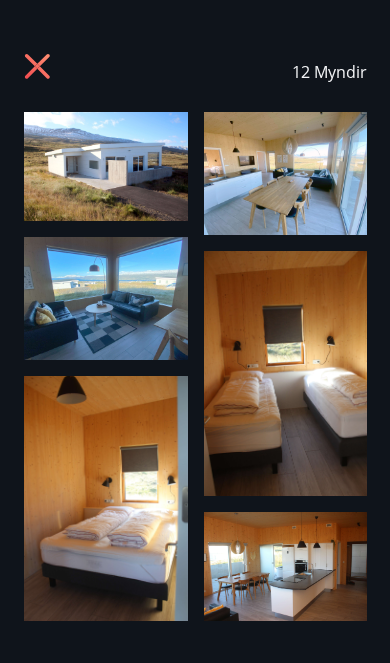 scroll, scrollTop: 0, scrollLeft: 0, axis: both 